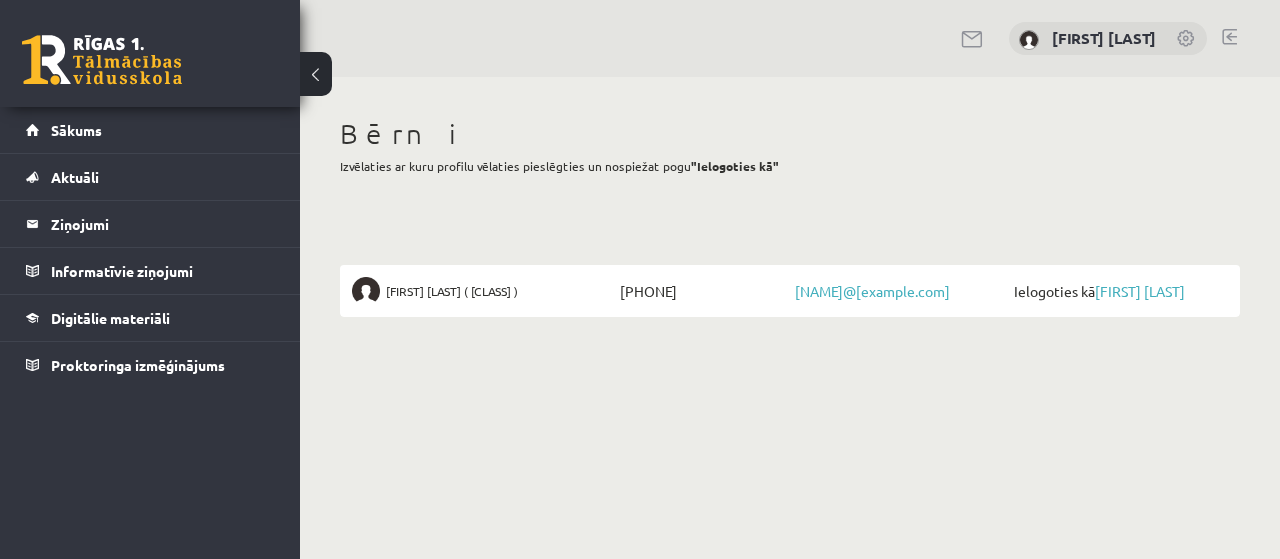 scroll, scrollTop: 0, scrollLeft: 0, axis: both 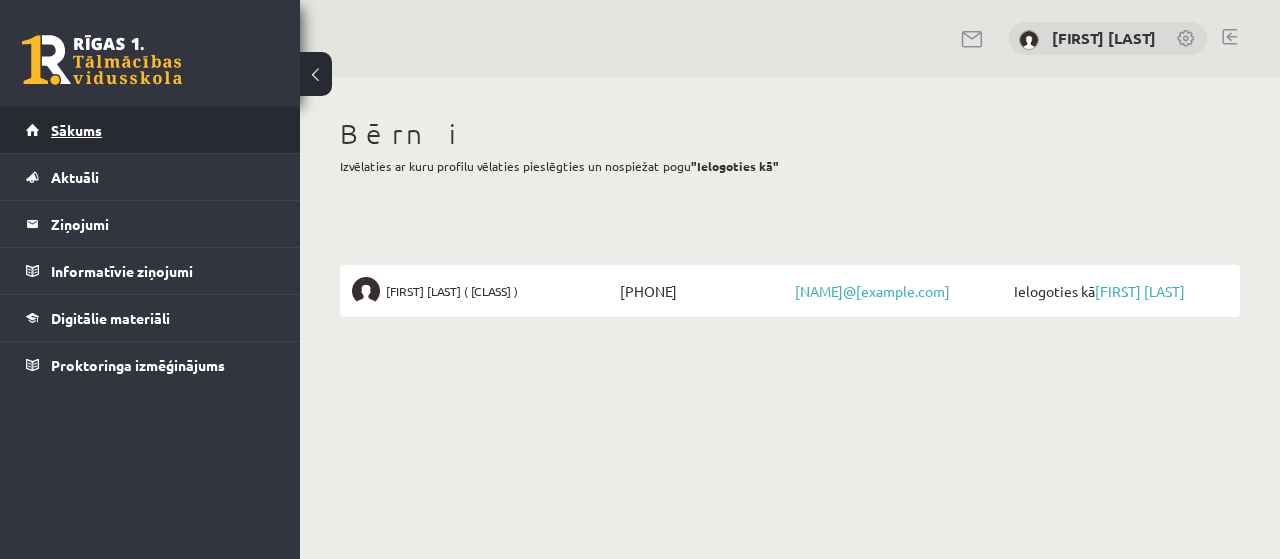 click on "Sākums" at bounding box center (76, 130) 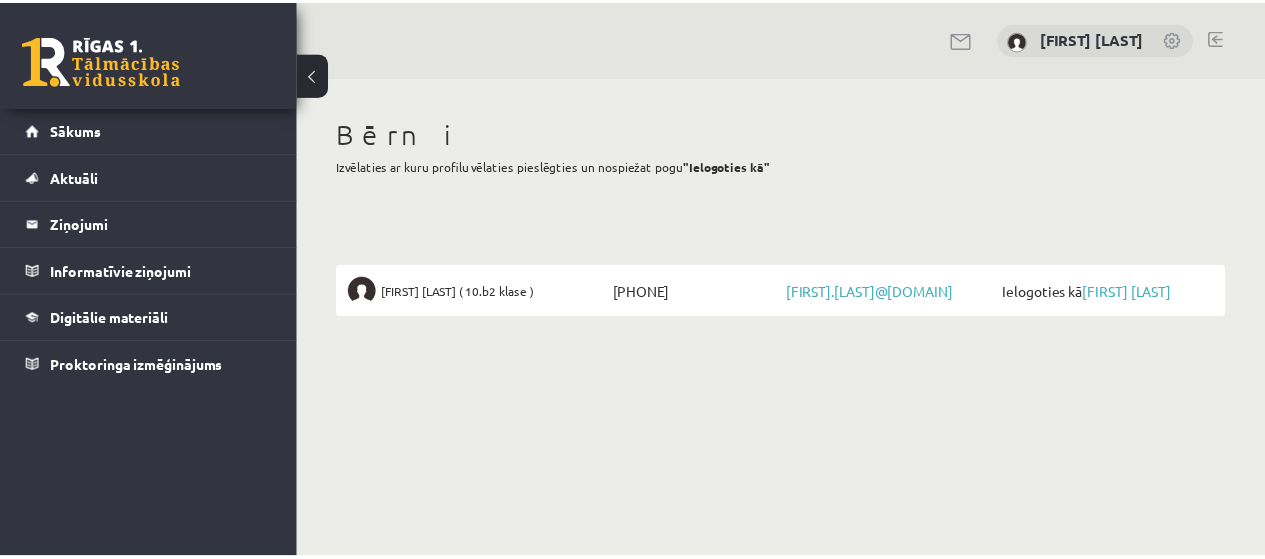 scroll, scrollTop: 0, scrollLeft: 0, axis: both 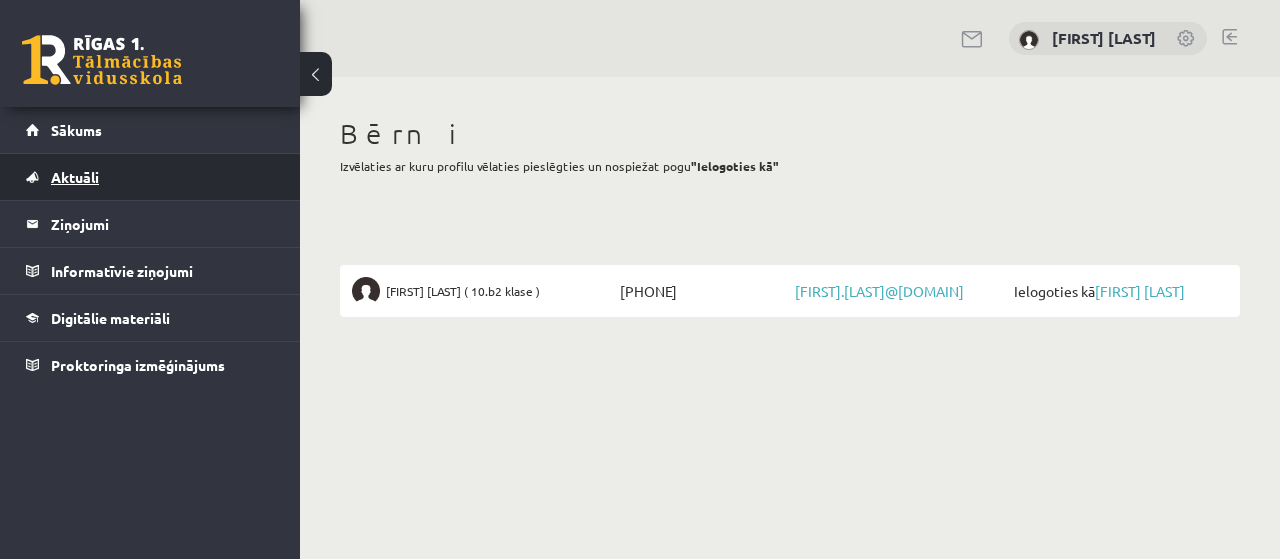 click on "Aktuāli" at bounding box center [75, 177] 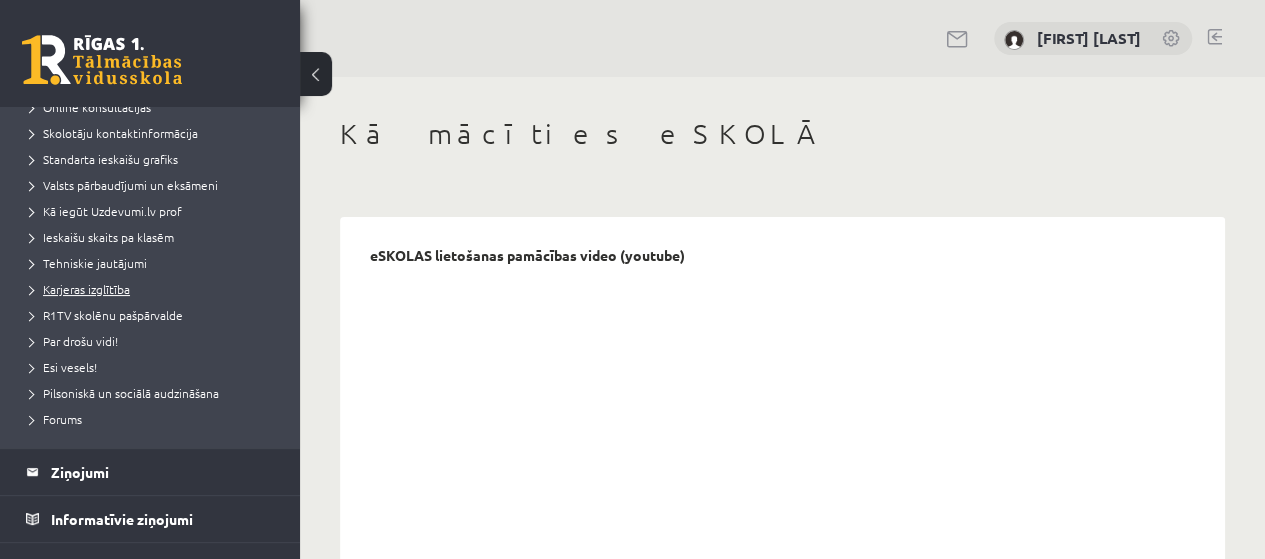 scroll, scrollTop: 274, scrollLeft: 0, axis: vertical 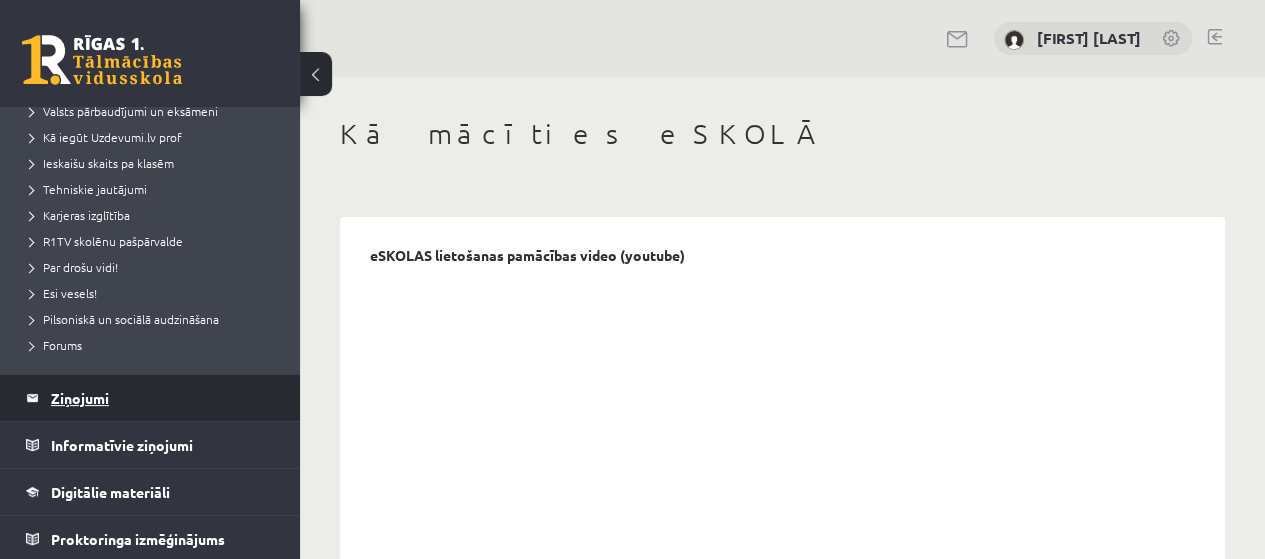 click on "Ziņojumi
0" at bounding box center (163, 398) 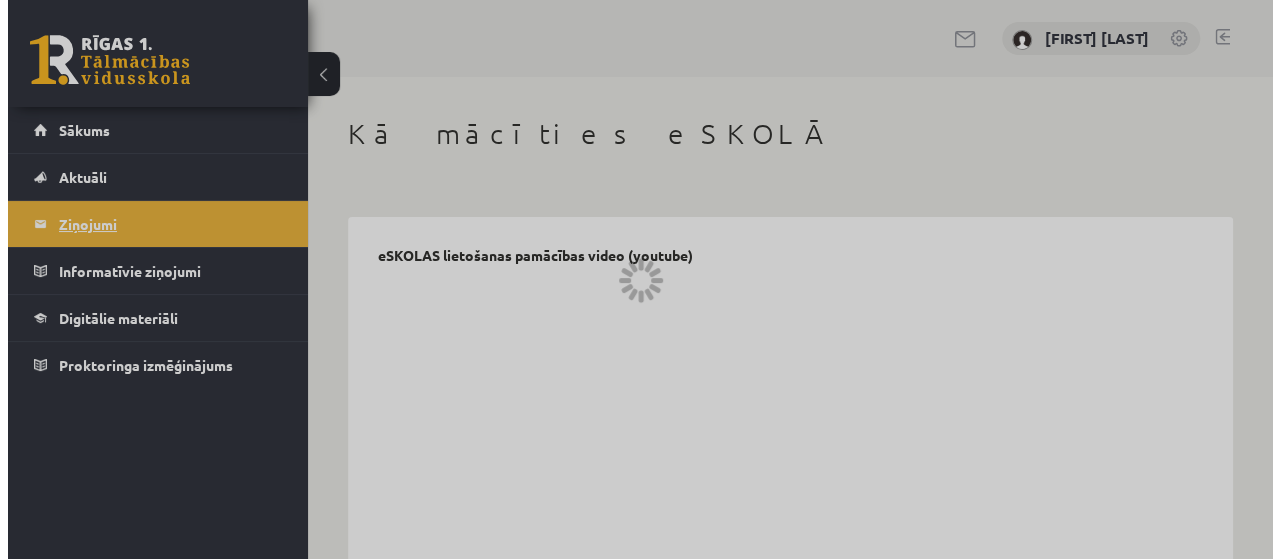 scroll, scrollTop: 0, scrollLeft: 0, axis: both 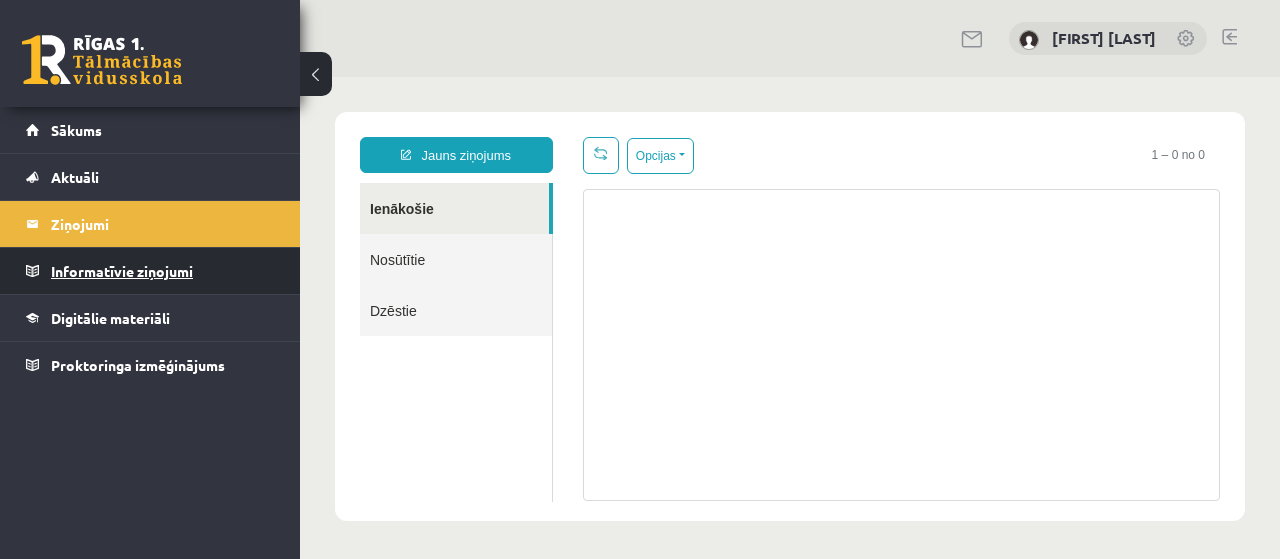 click on "Informatīvie ziņojumi
0" at bounding box center (163, 271) 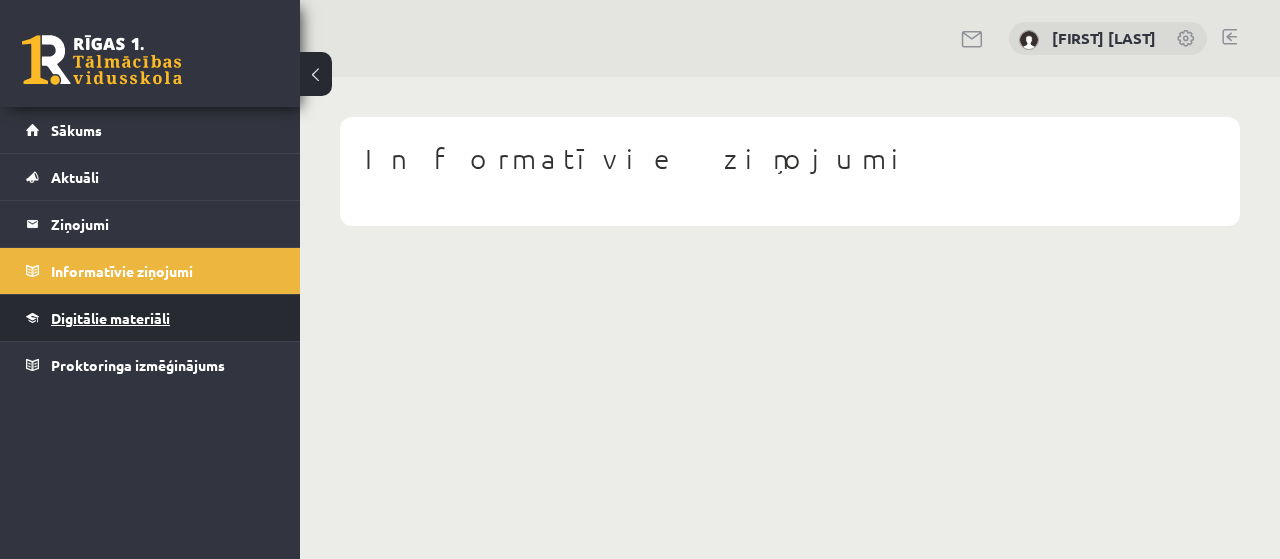 click on "Digitālie materiāli" at bounding box center (110, 318) 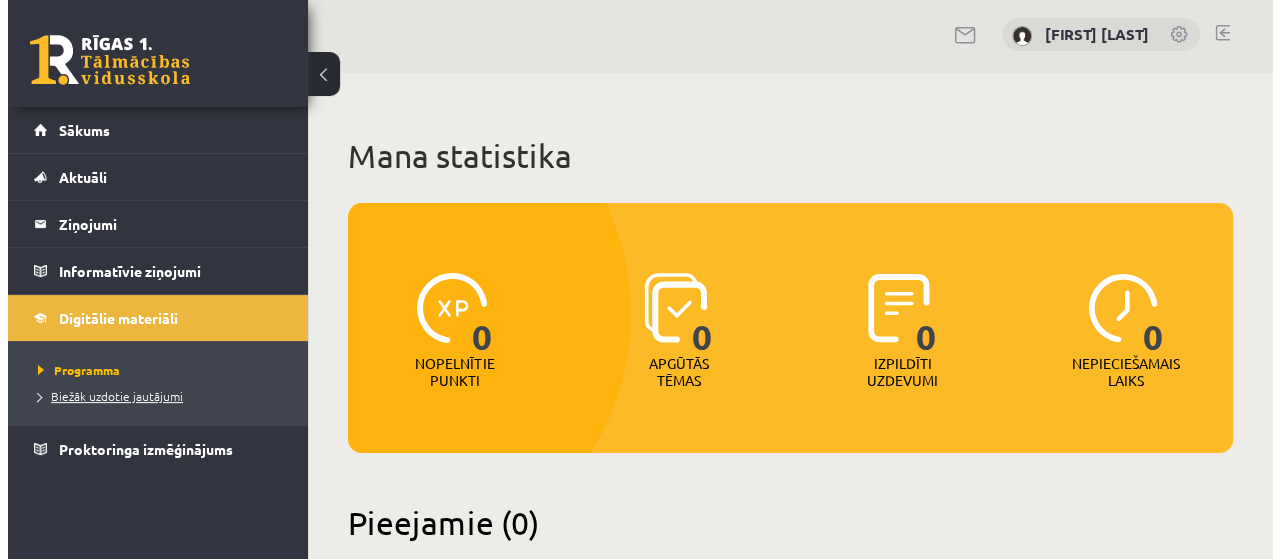 scroll, scrollTop: 0, scrollLeft: 0, axis: both 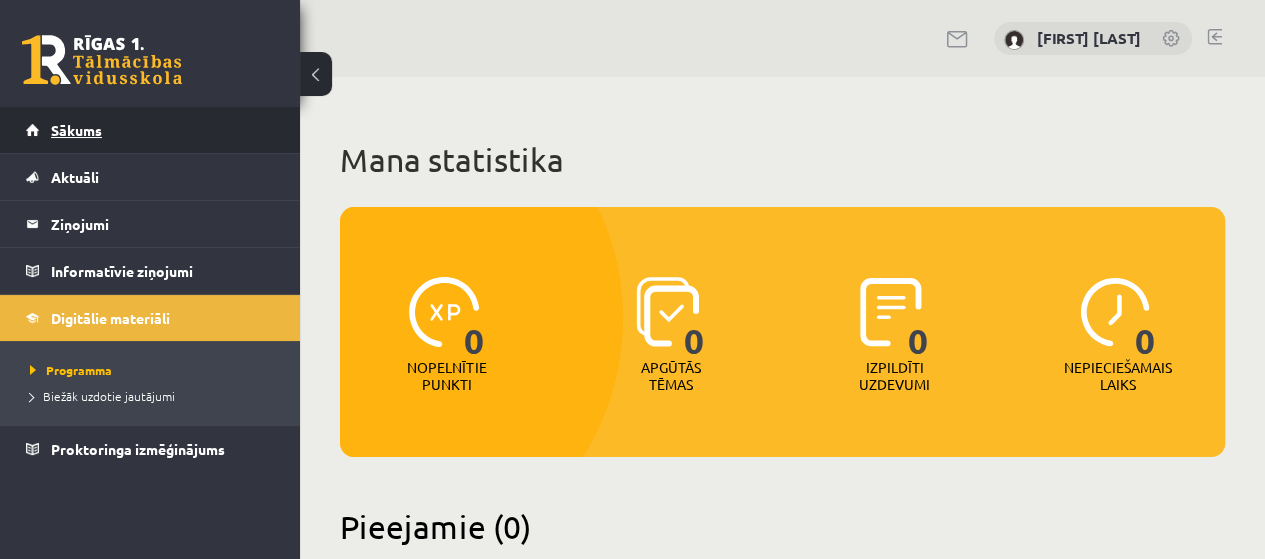 click on "Sākums" at bounding box center (76, 130) 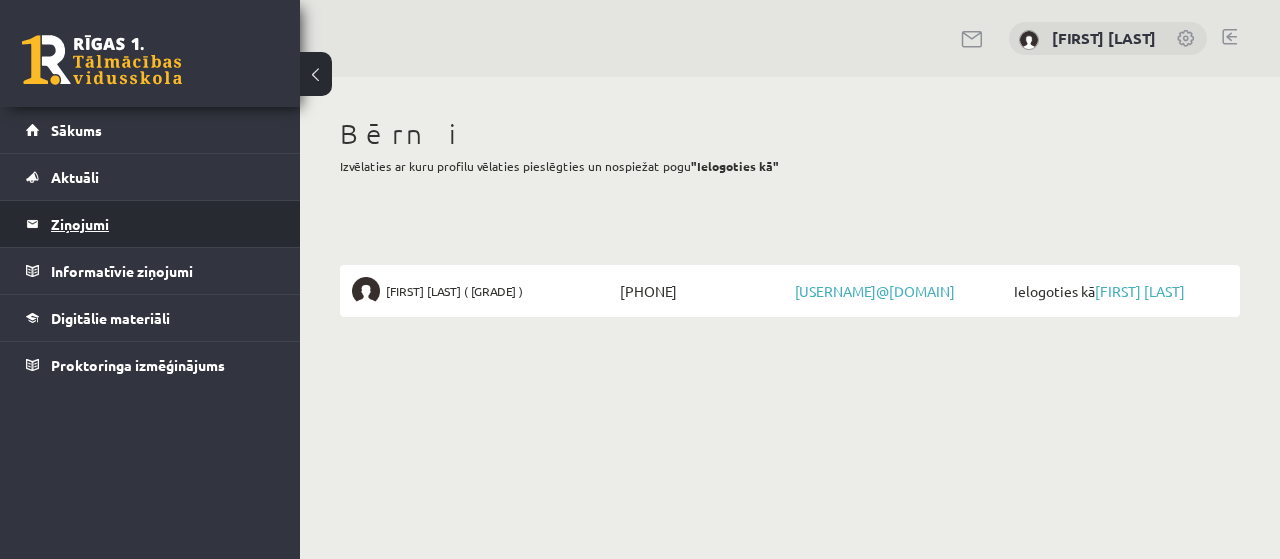 scroll, scrollTop: 0, scrollLeft: 0, axis: both 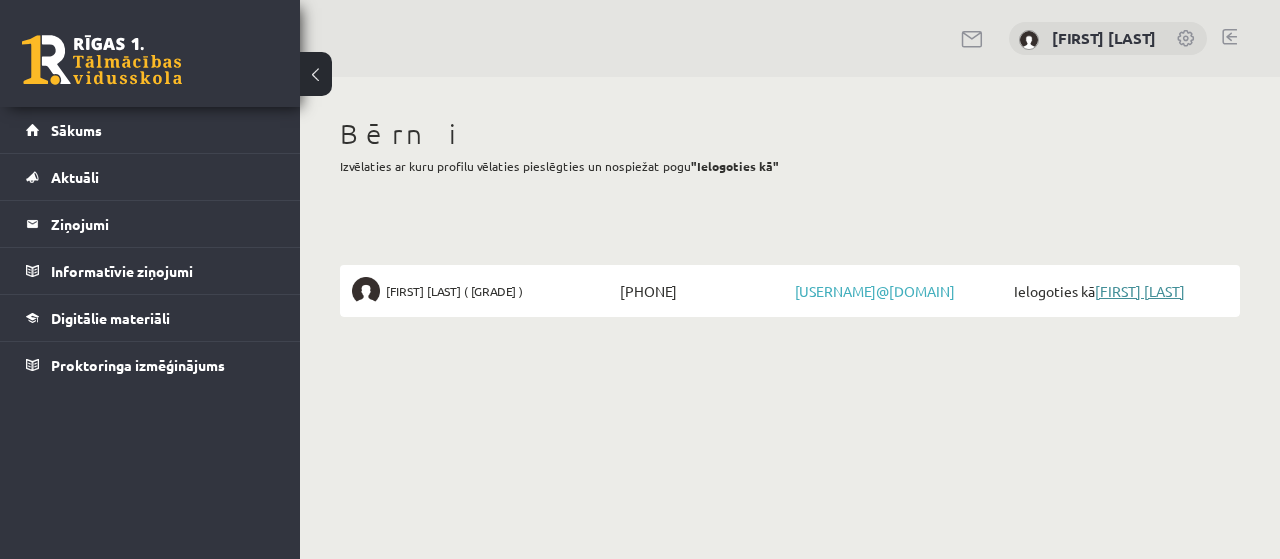 click on "[FIRST] [LAST]" at bounding box center [1140, 291] 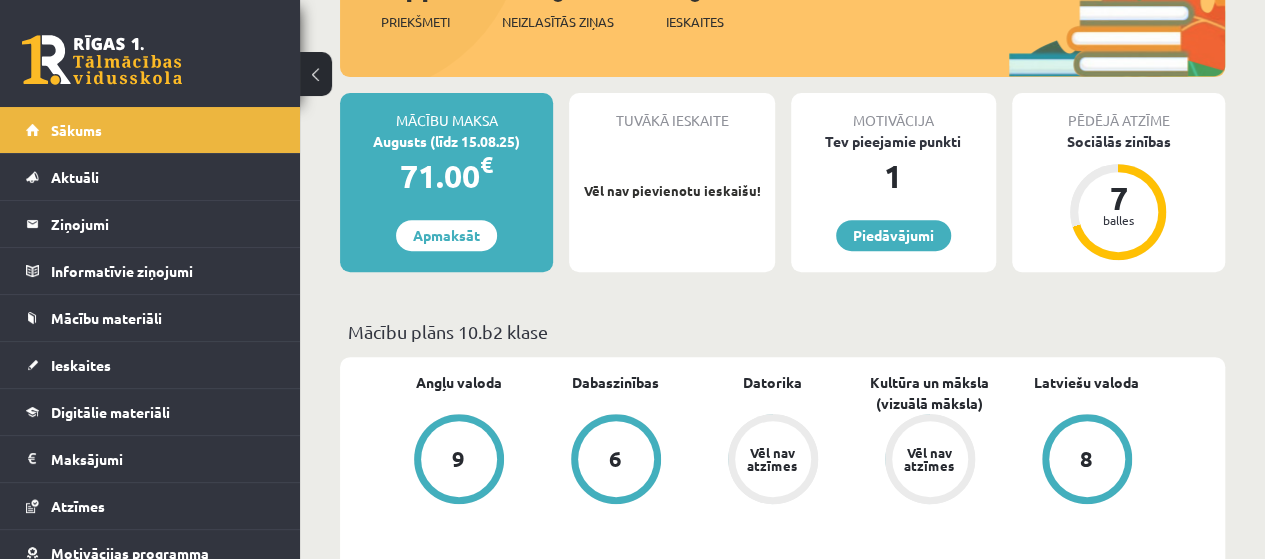 scroll, scrollTop: 300, scrollLeft: 0, axis: vertical 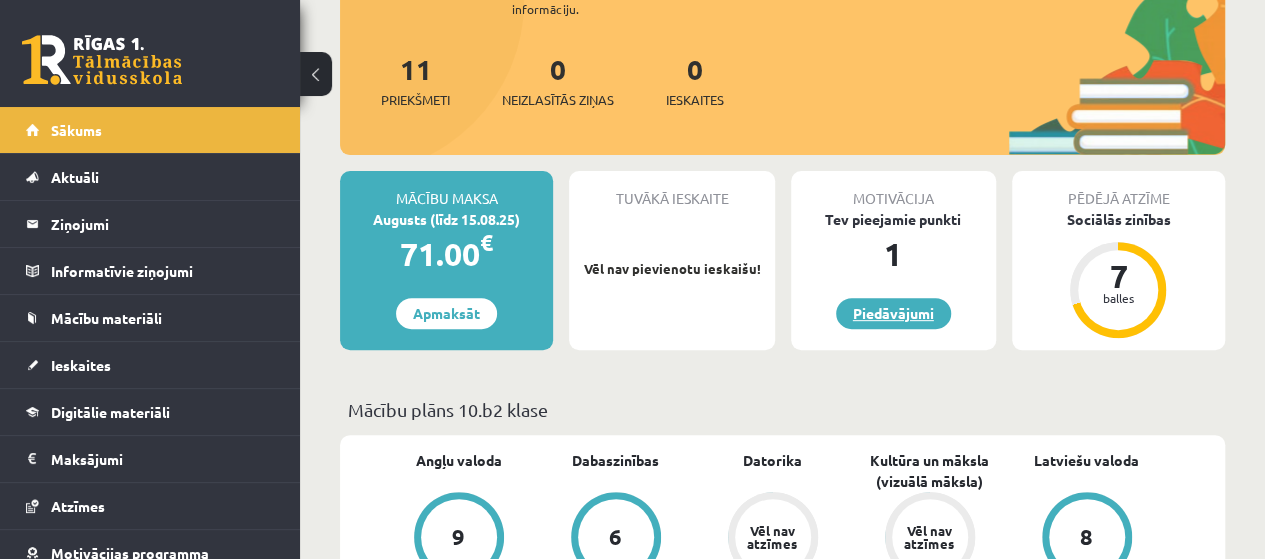 click on "Piedāvājumi" at bounding box center [893, 313] 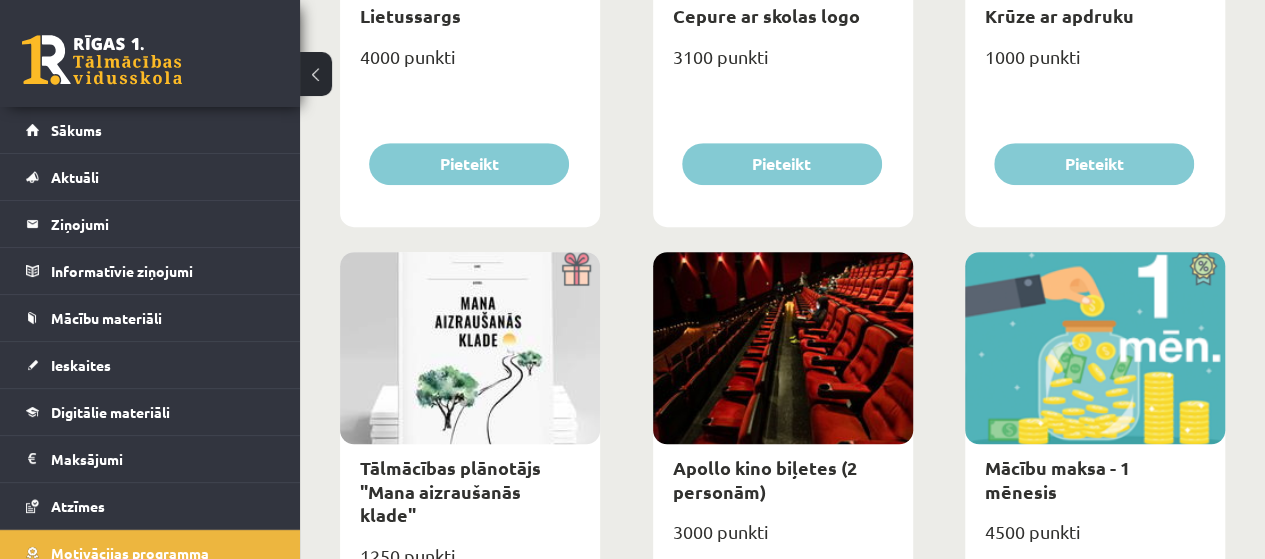 scroll, scrollTop: 0, scrollLeft: 0, axis: both 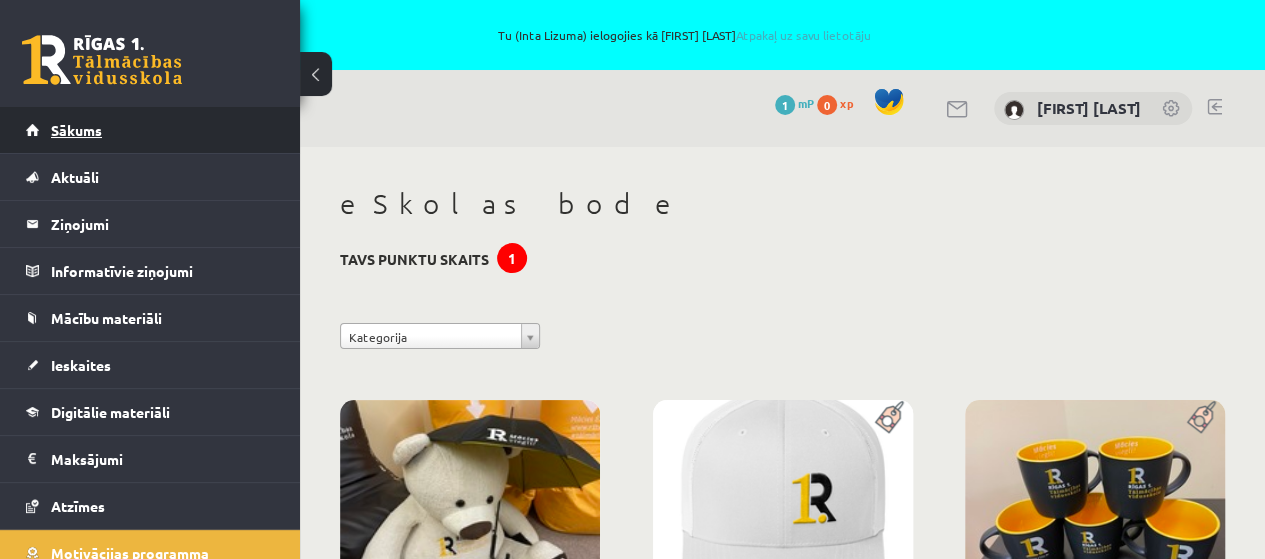 click on "Sākums" at bounding box center (76, 130) 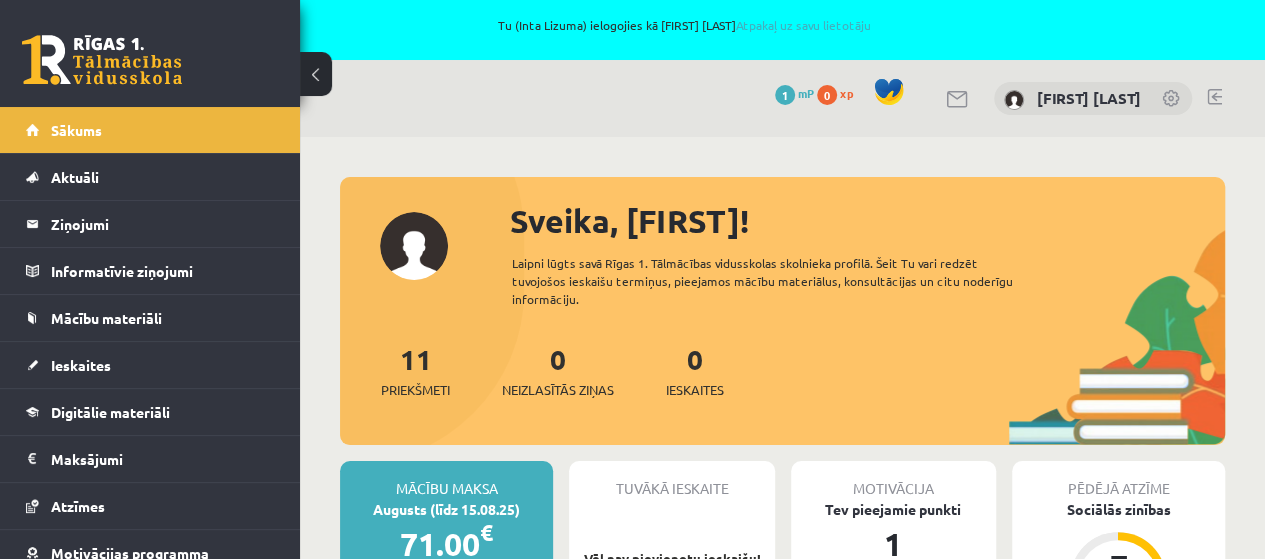 scroll, scrollTop: 0, scrollLeft: 0, axis: both 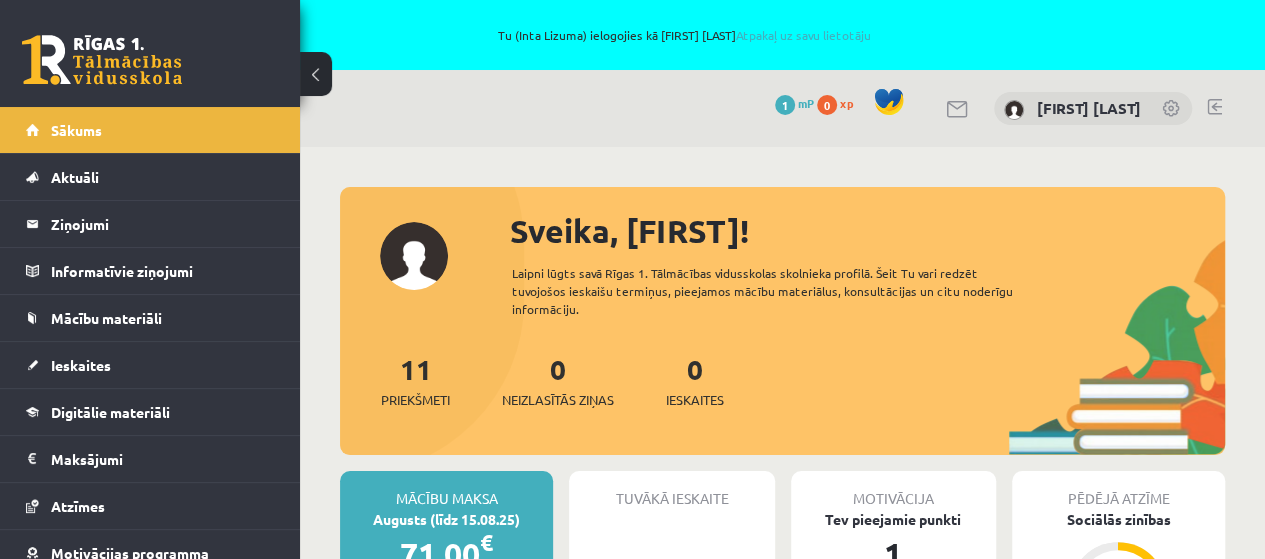 click at bounding box center [1172, 110] 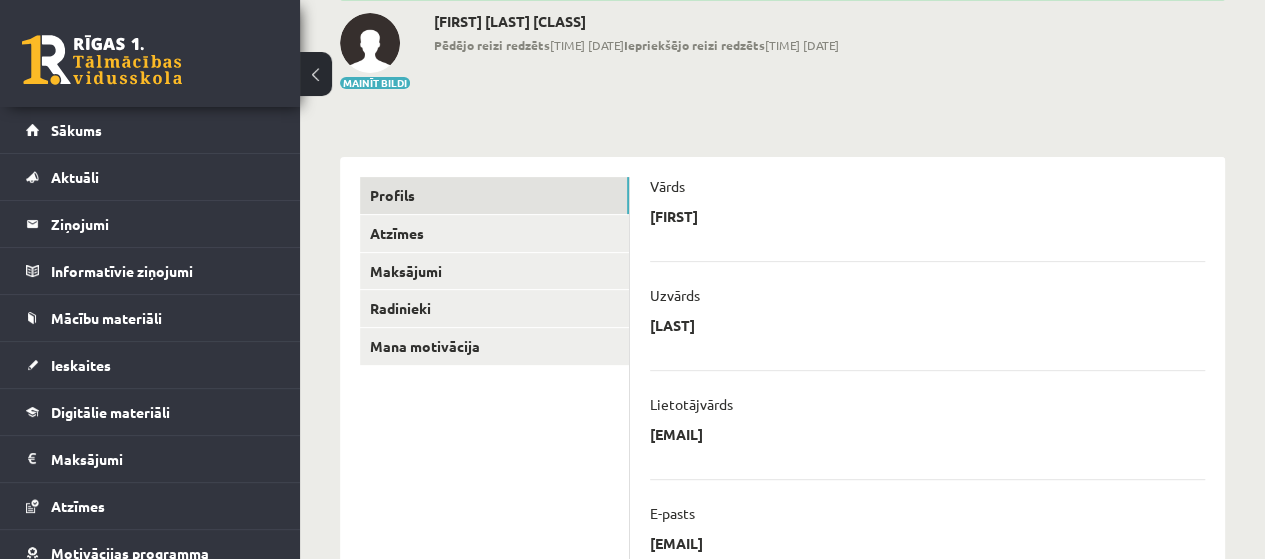 scroll, scrollTop: 300, scrollLeft: 0, axis: vertical 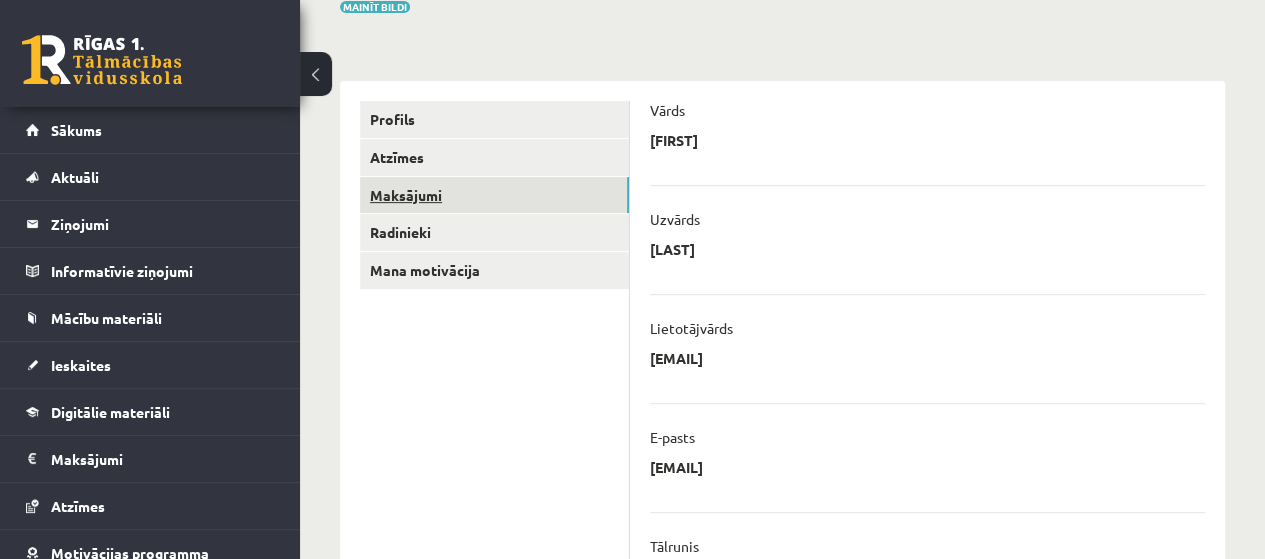 click on "Maksājumi" at bounding box center (494, 195) 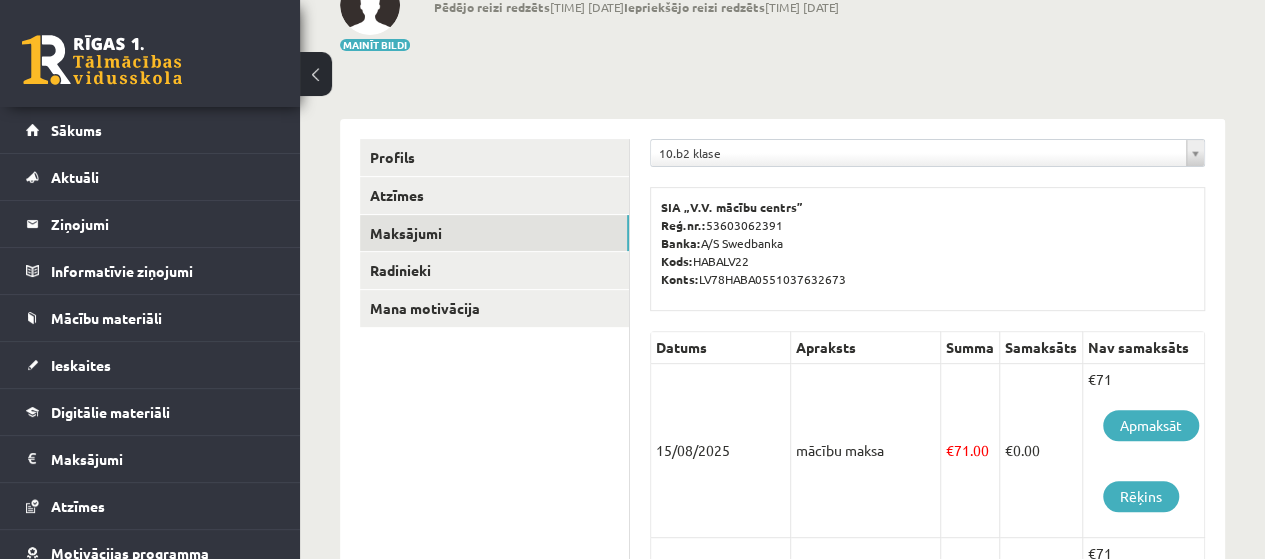 scroll, scrollTop: 242, scrollLeft: 0, axis: vertical 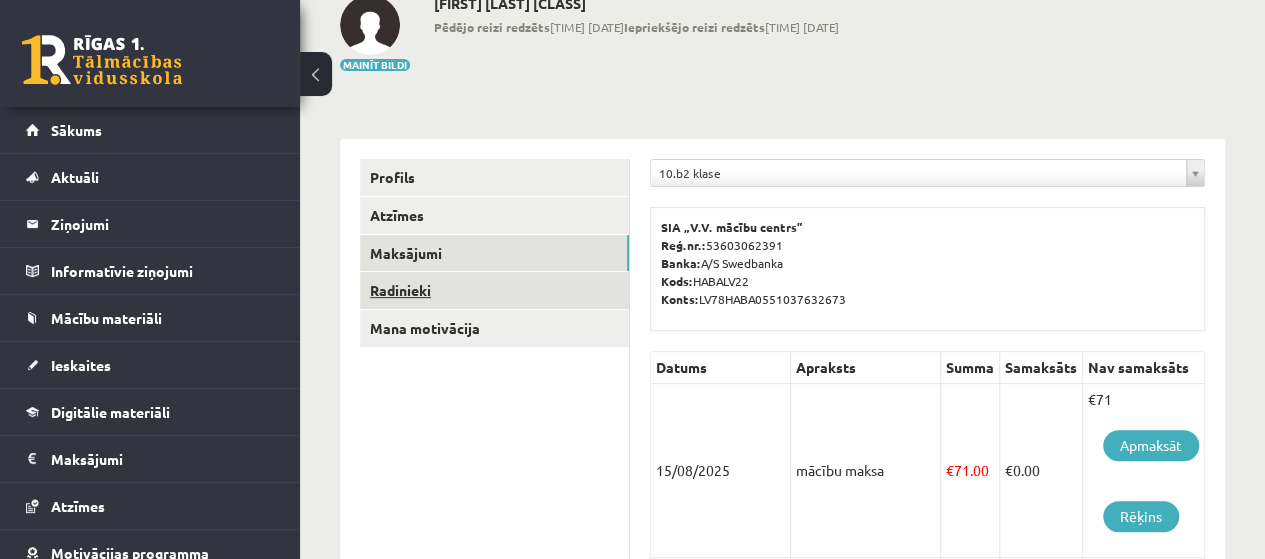 click on "Radinieki" at bounding box center (494, 290) 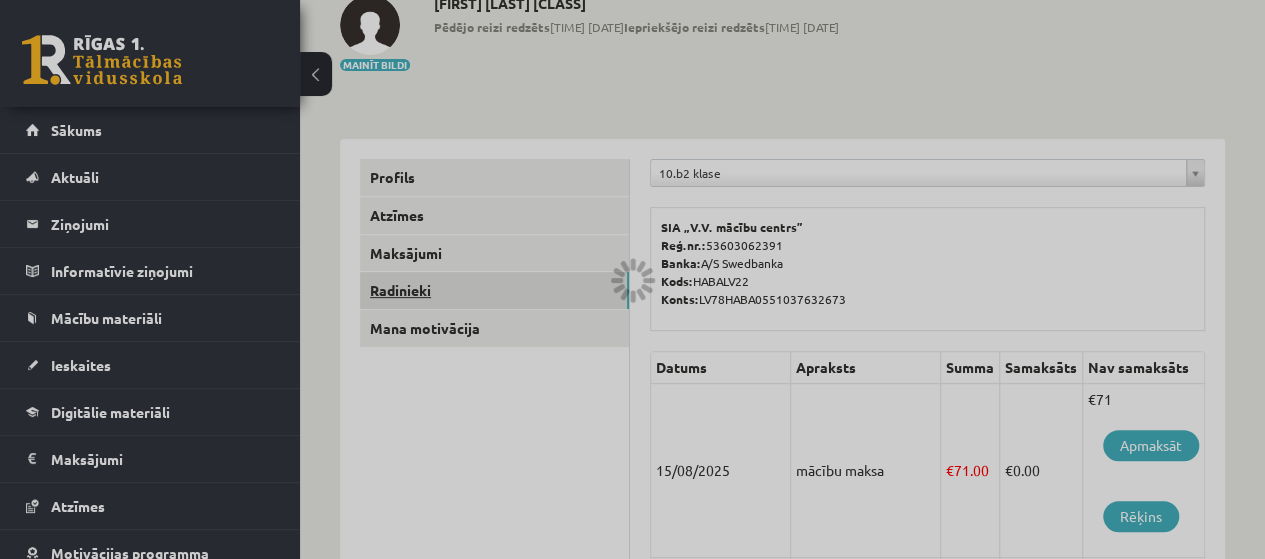 scroll, scrollTop: 178, scrollLeft: 0, axis: vertical 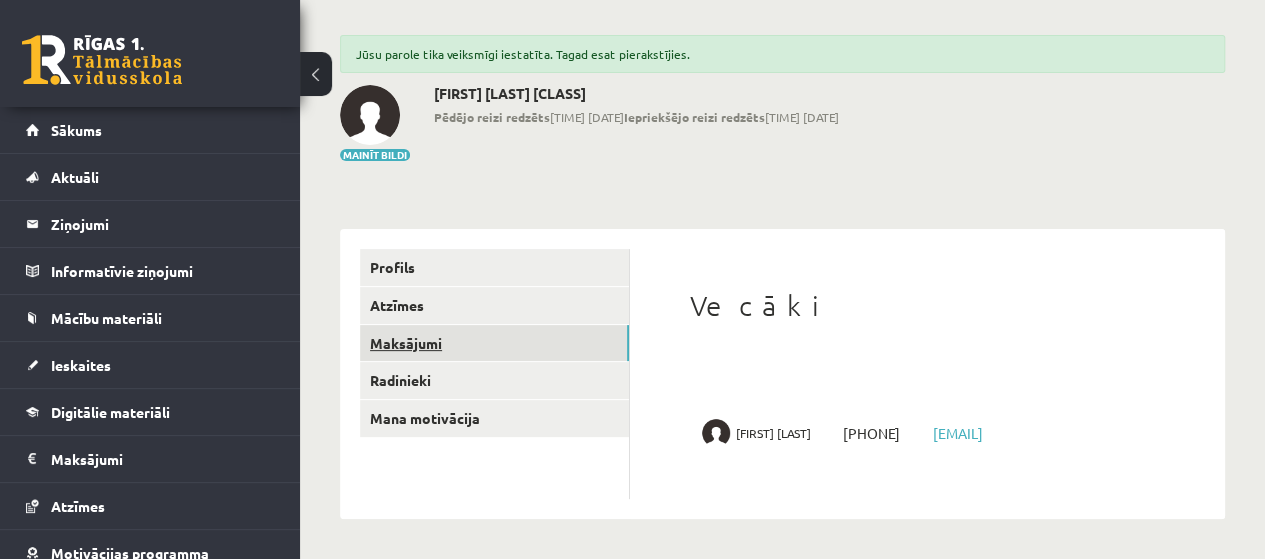 click on "Maksājumi" at bounding box center [494, 343] 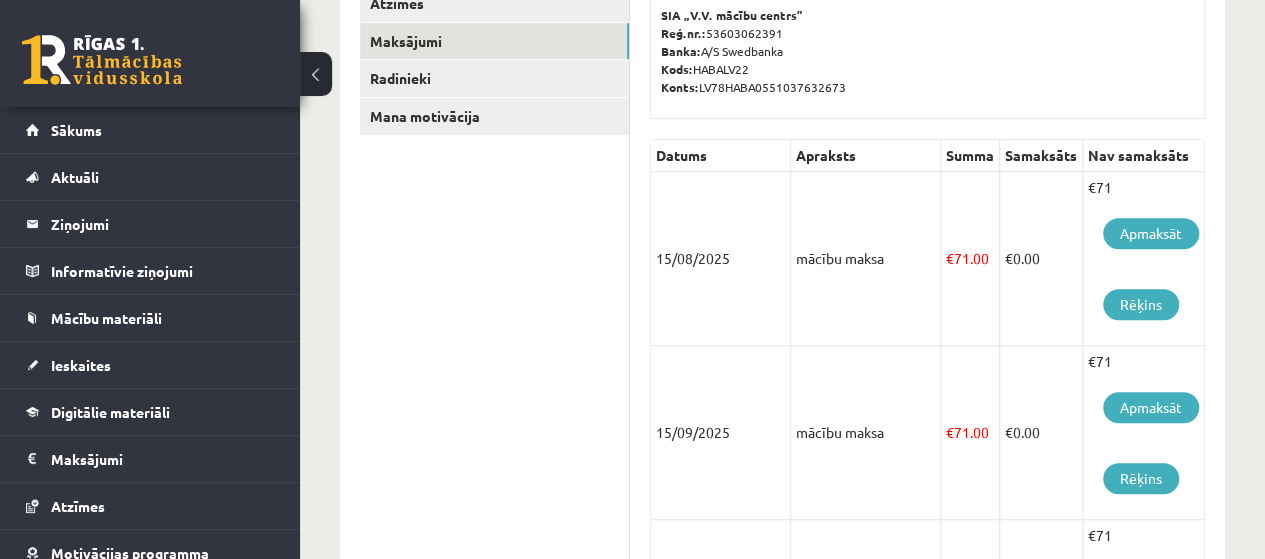 scroll, scrollTop: 478, scrollLeft: 0, axis: vertical 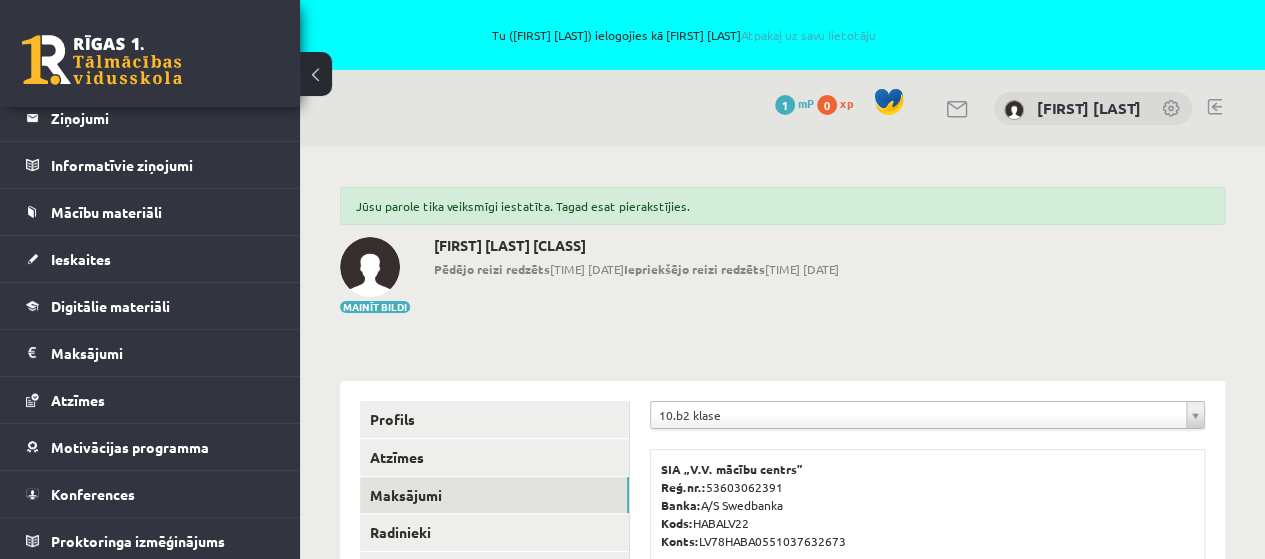 click at bounding box center (1214, 107) 